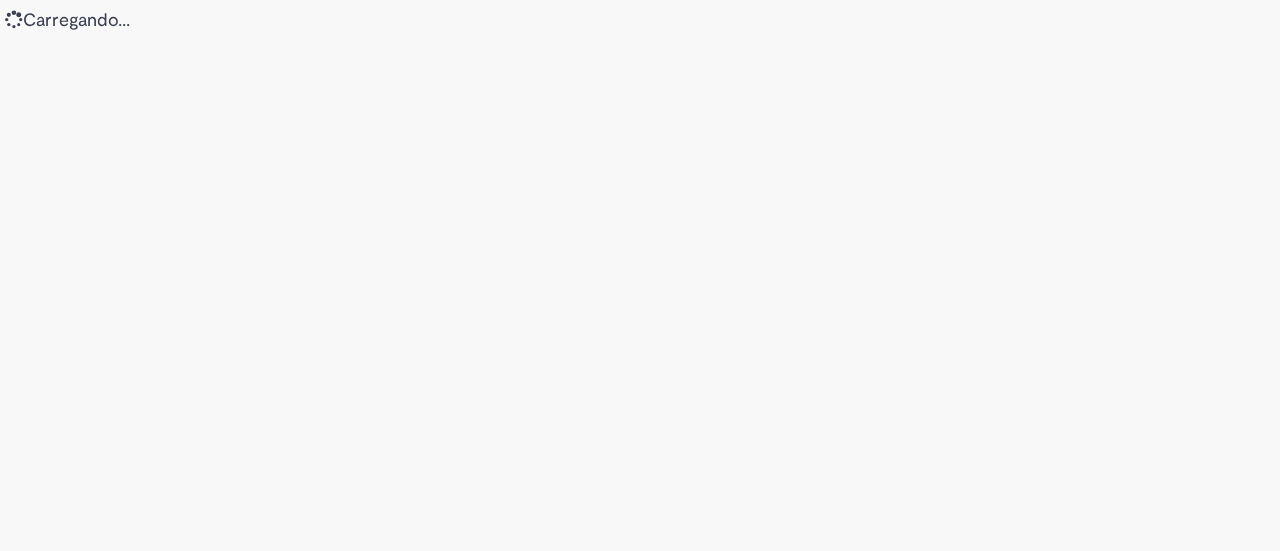 scroll, scrollTop: 0, scrollLeft: 0, axis: both 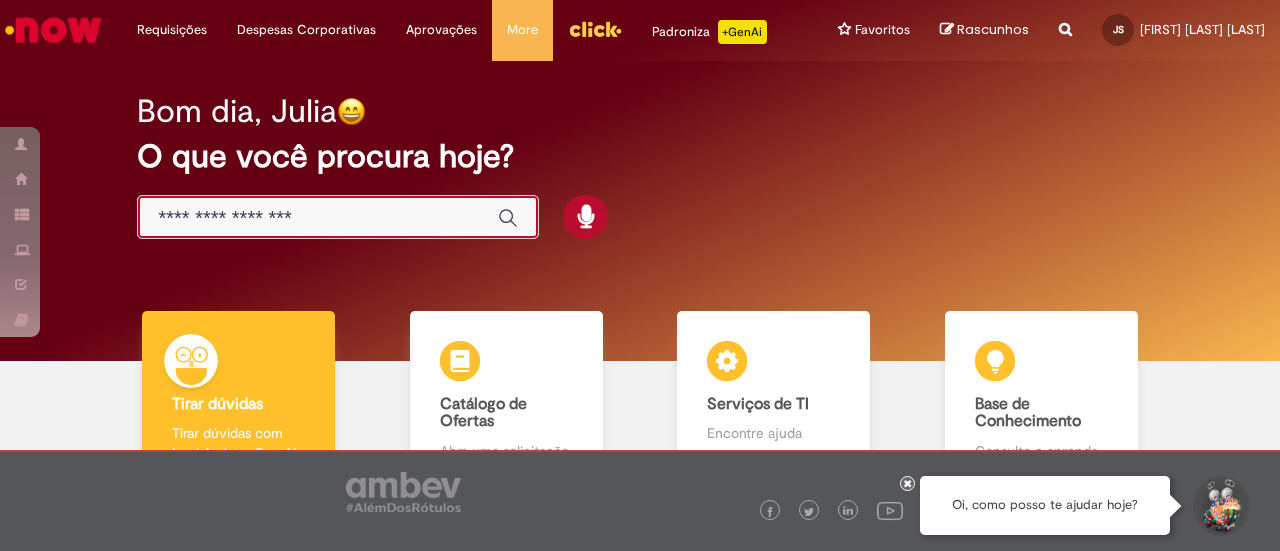 click at bounding box center [318, 218] 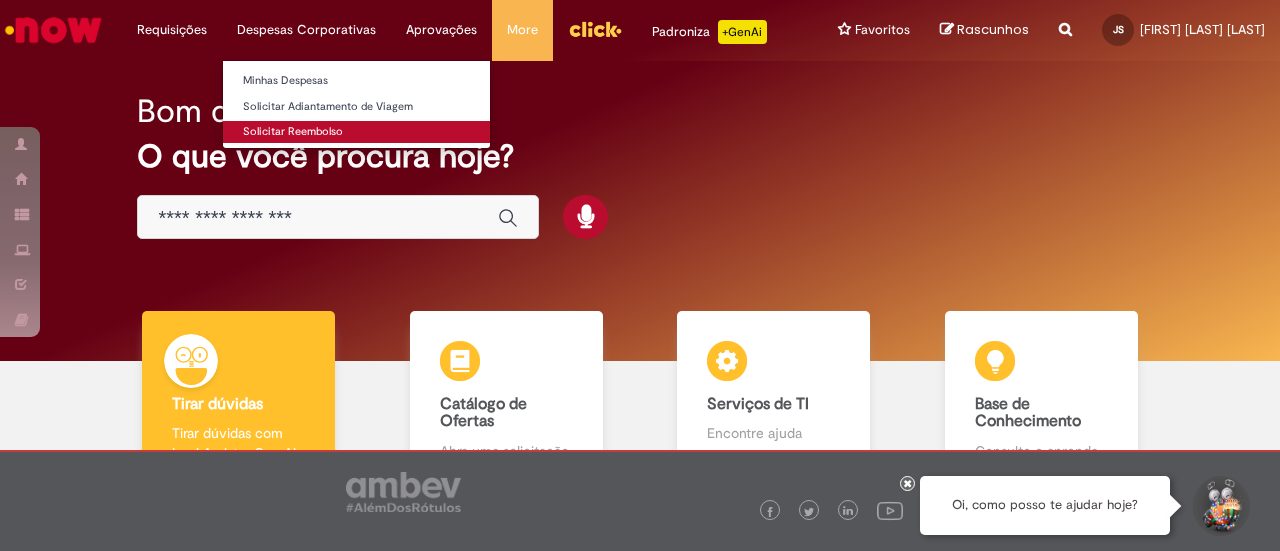 click on "Solicitar Reembolso" at bounding box center (356, 132) 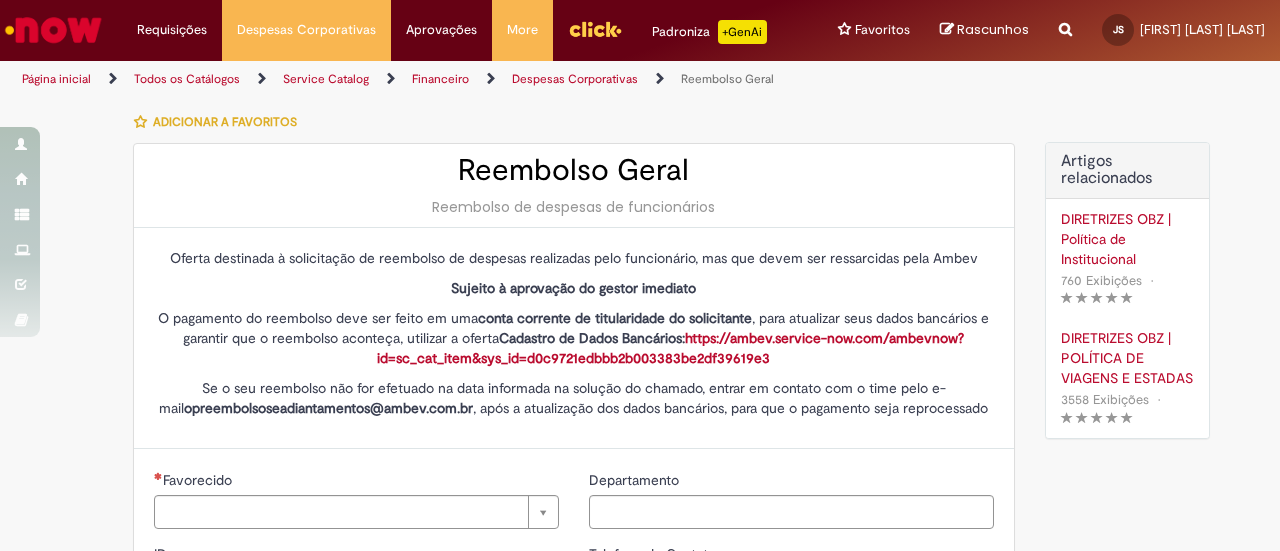type on "********" 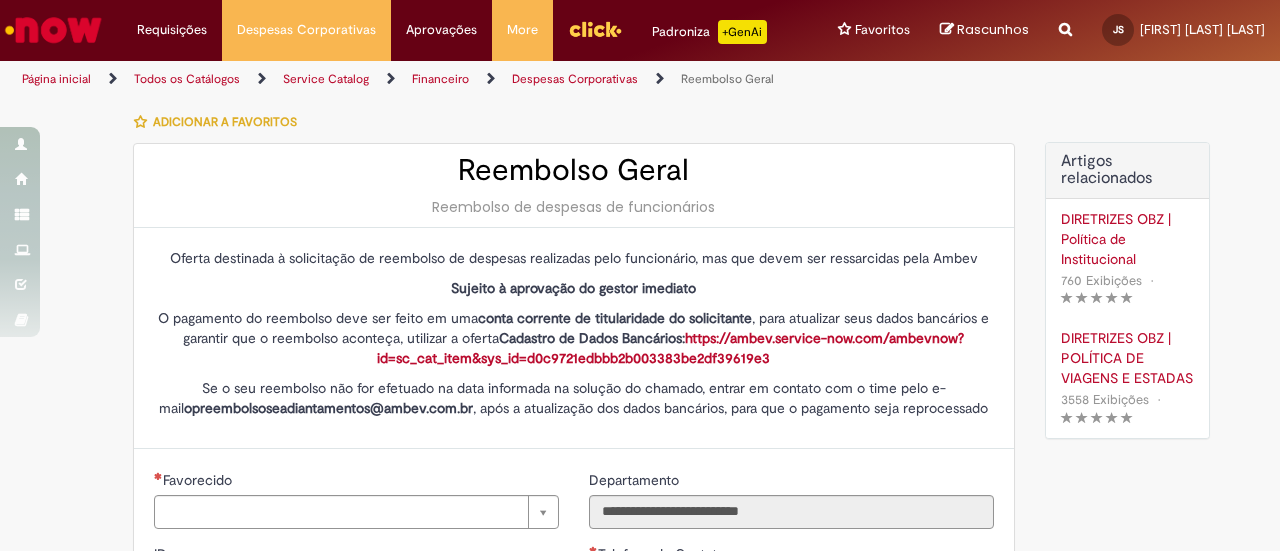 type on "**********" 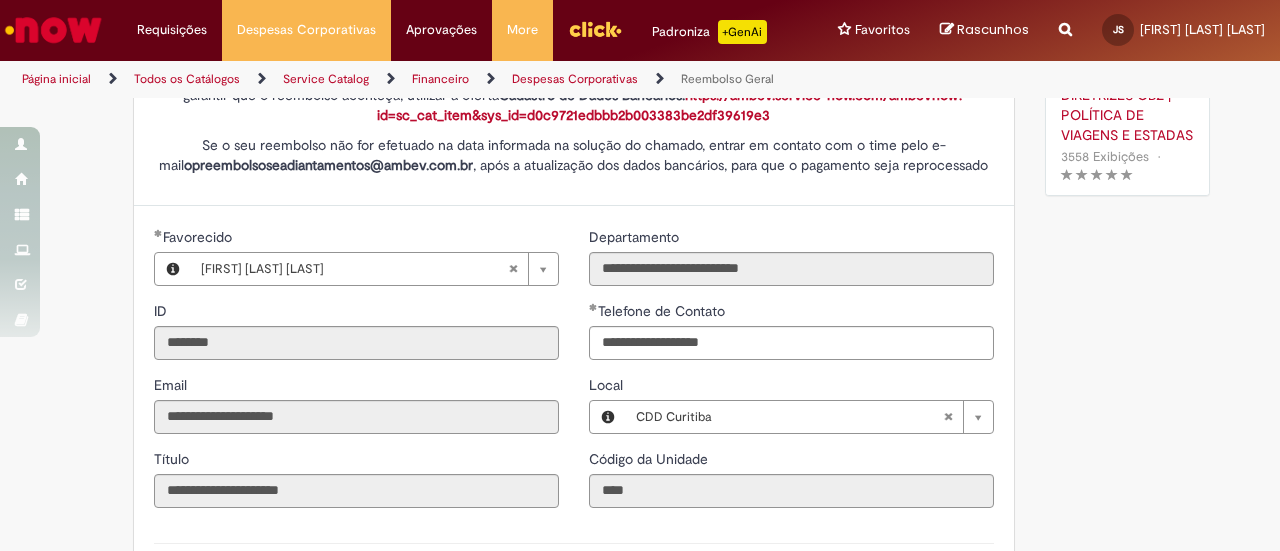scroll, scrollTop: 272, scrollLeft: 0, axis: vertical 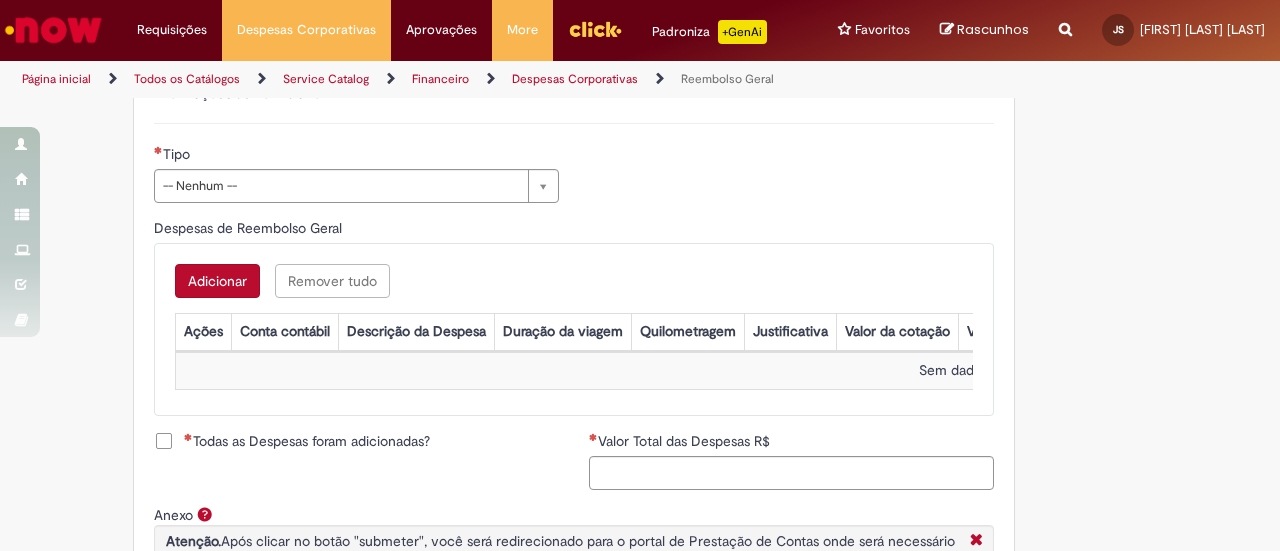 click on "Tipo" at bounding box center (356, 156) 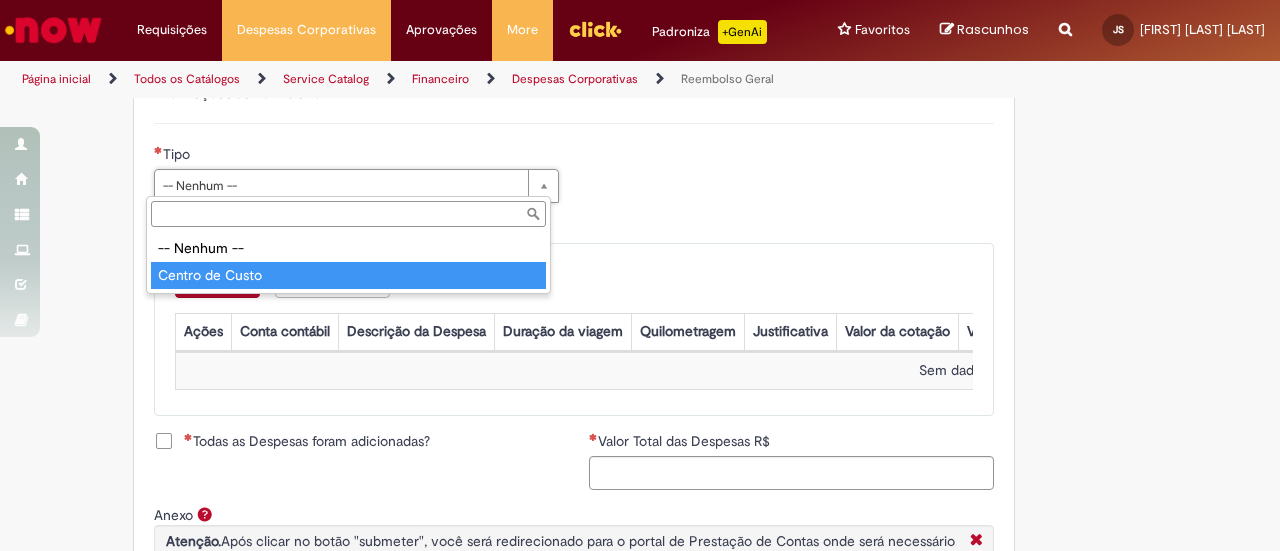 type on "**********" 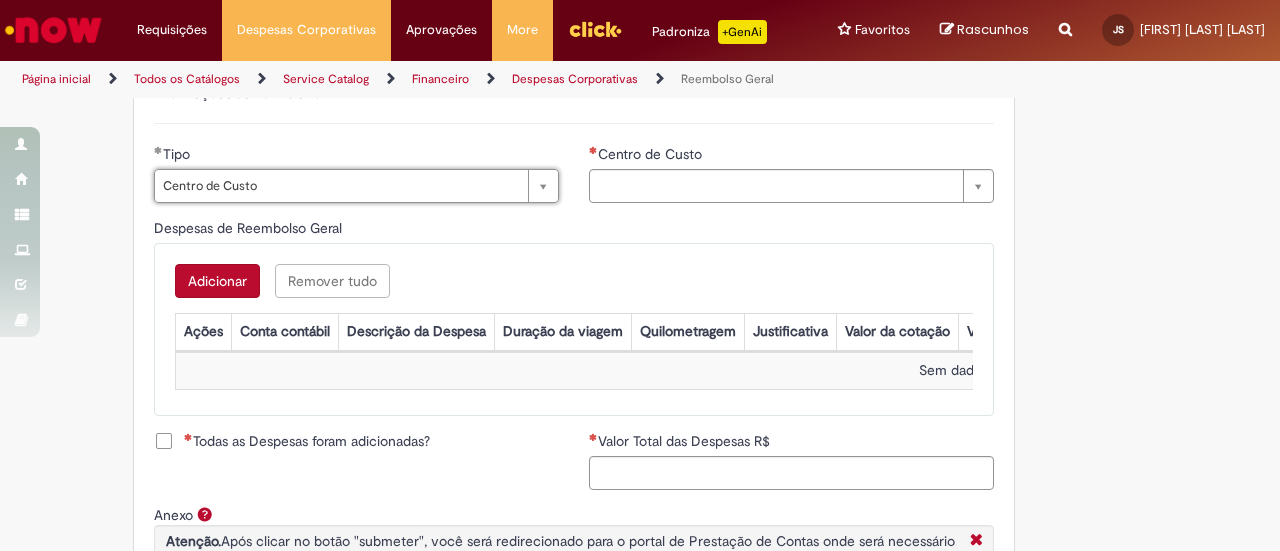type on "**********" 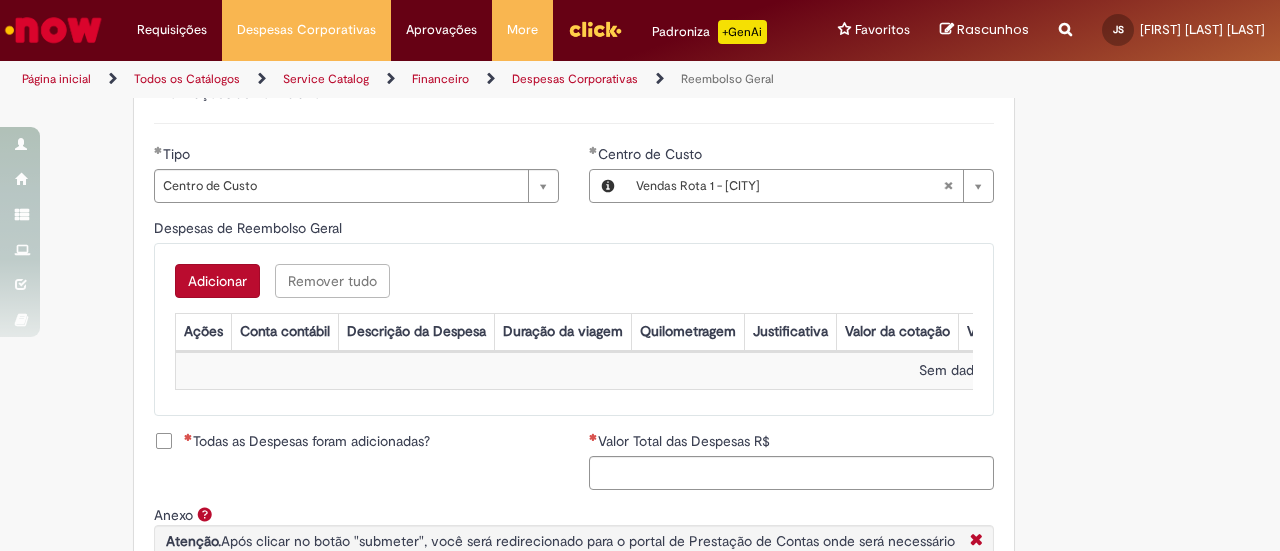 click on "Adicionar" at bounding box center [217, 281] 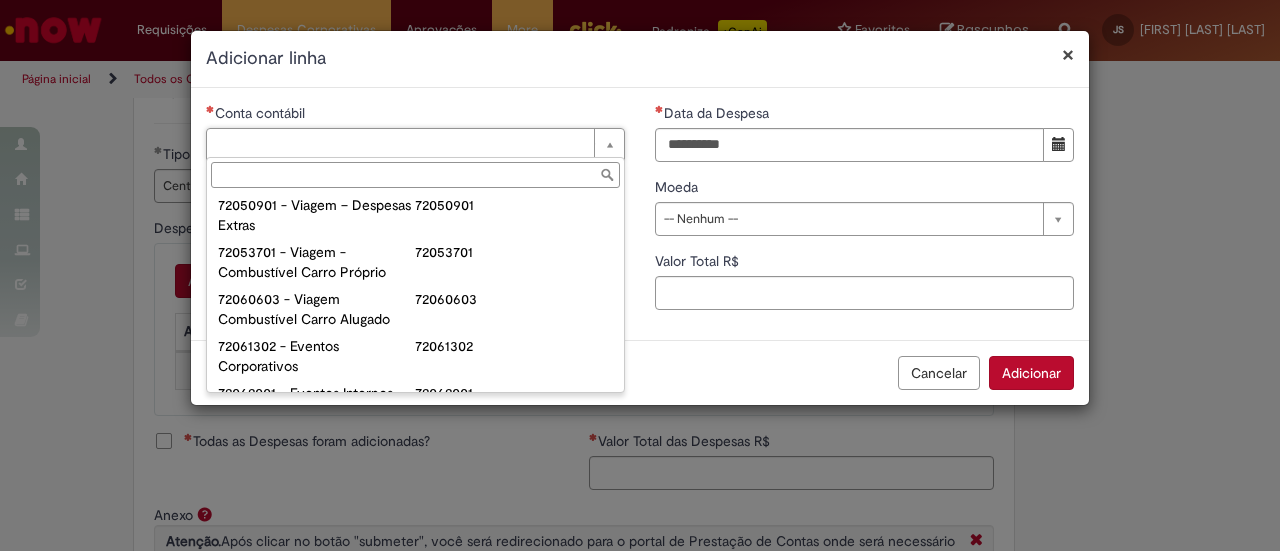 scroll, scrollTop: 1287, scrollLeft: 0, axis: vertical 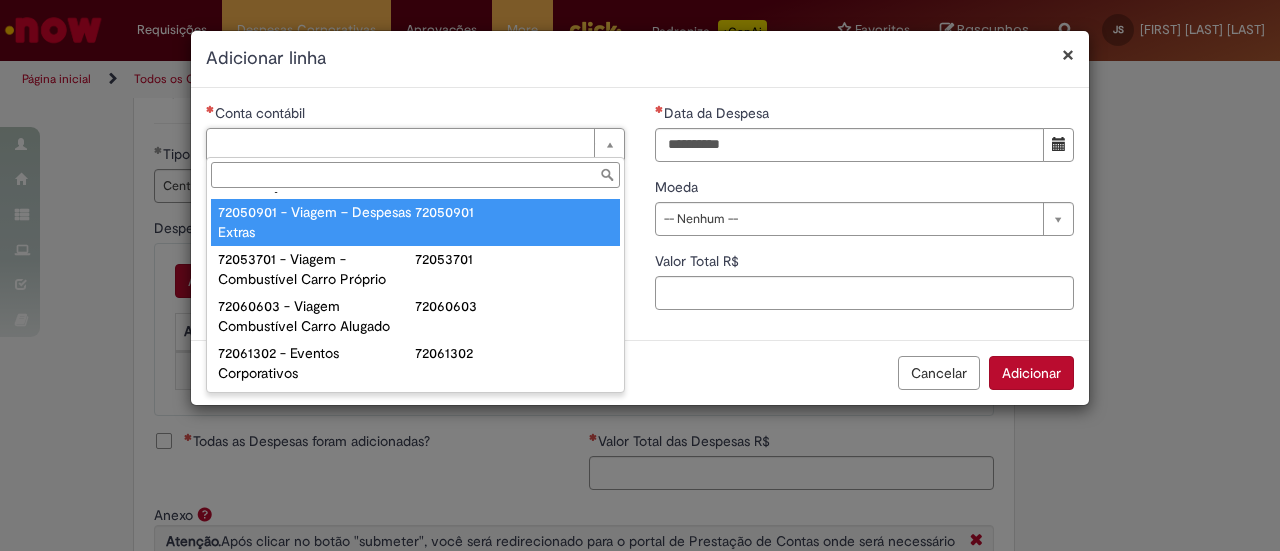 type on "**********" 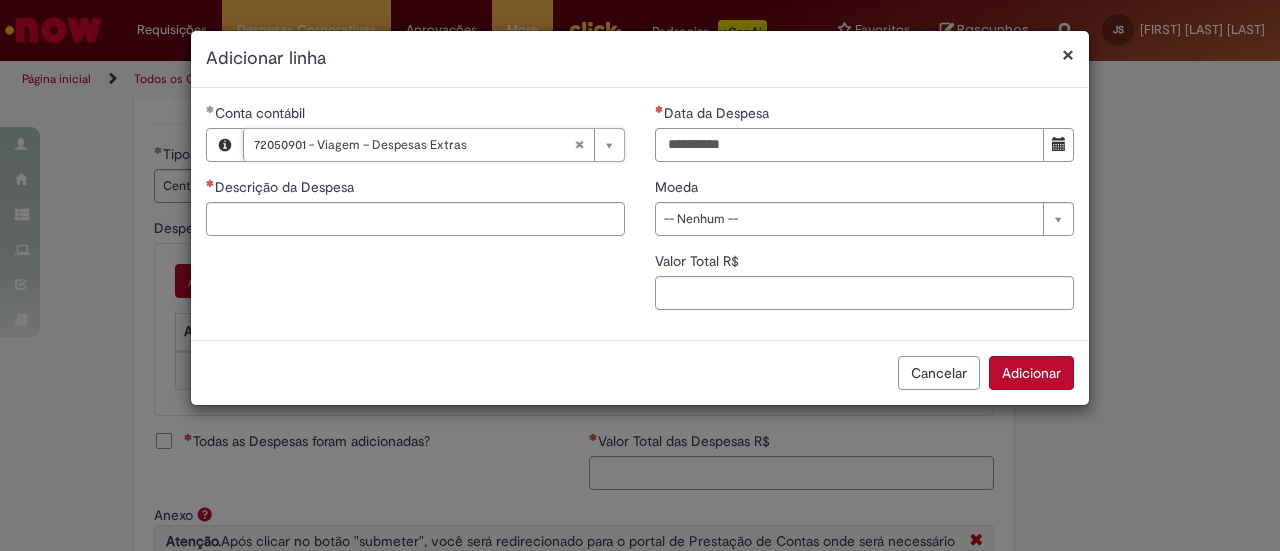 click on "Data da Despesa" at bounding box center [849, 145] 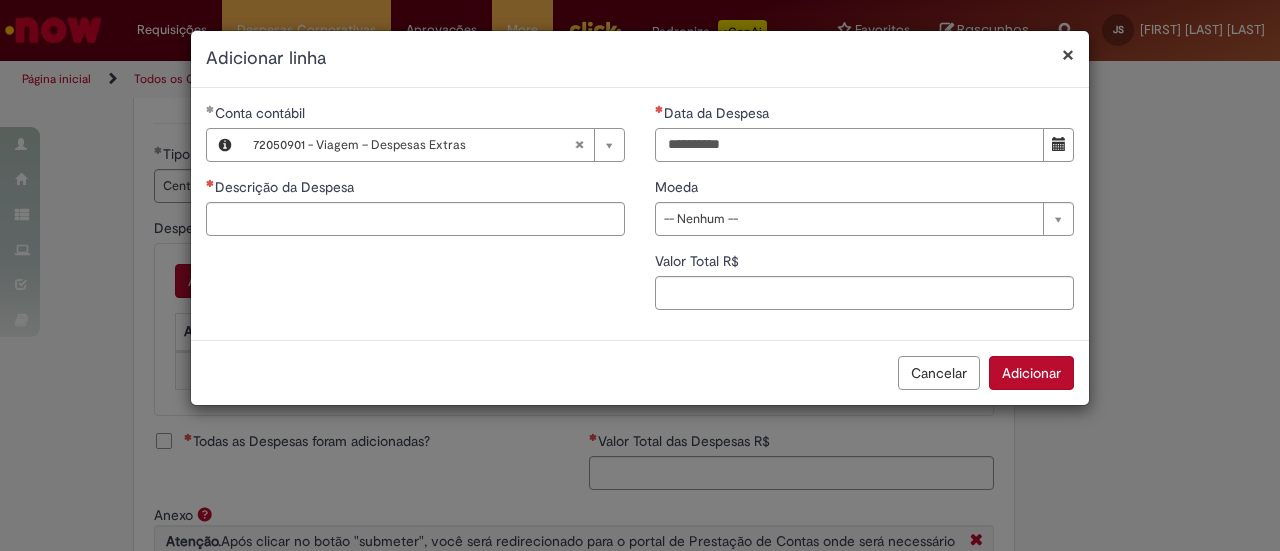 type on "**********" 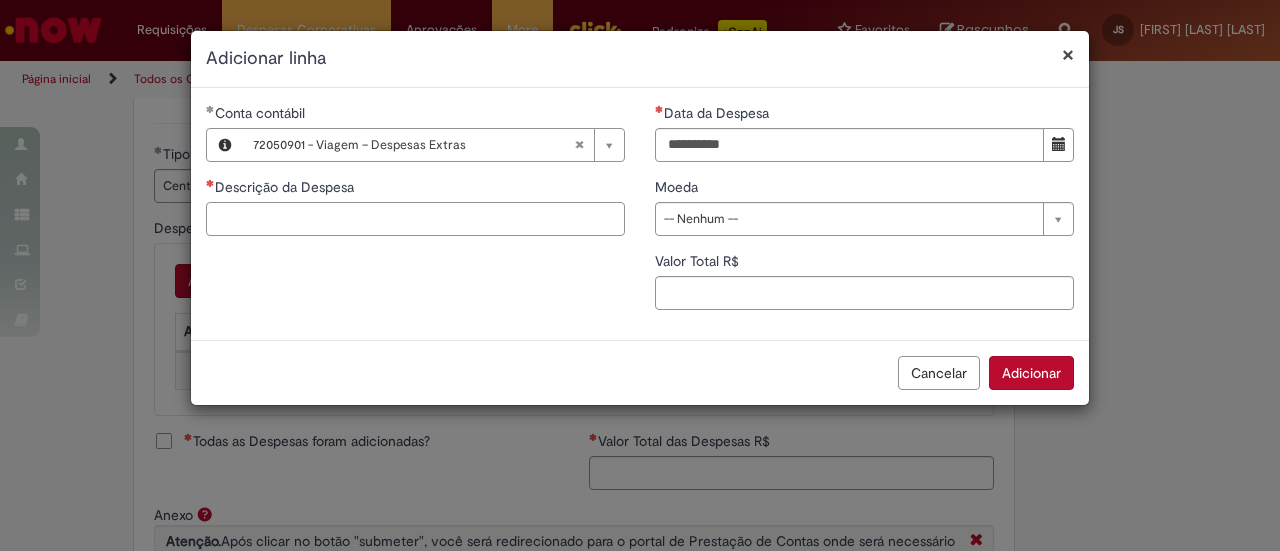 click on "Descrição da Despesa" at bounding box center (415, 219) 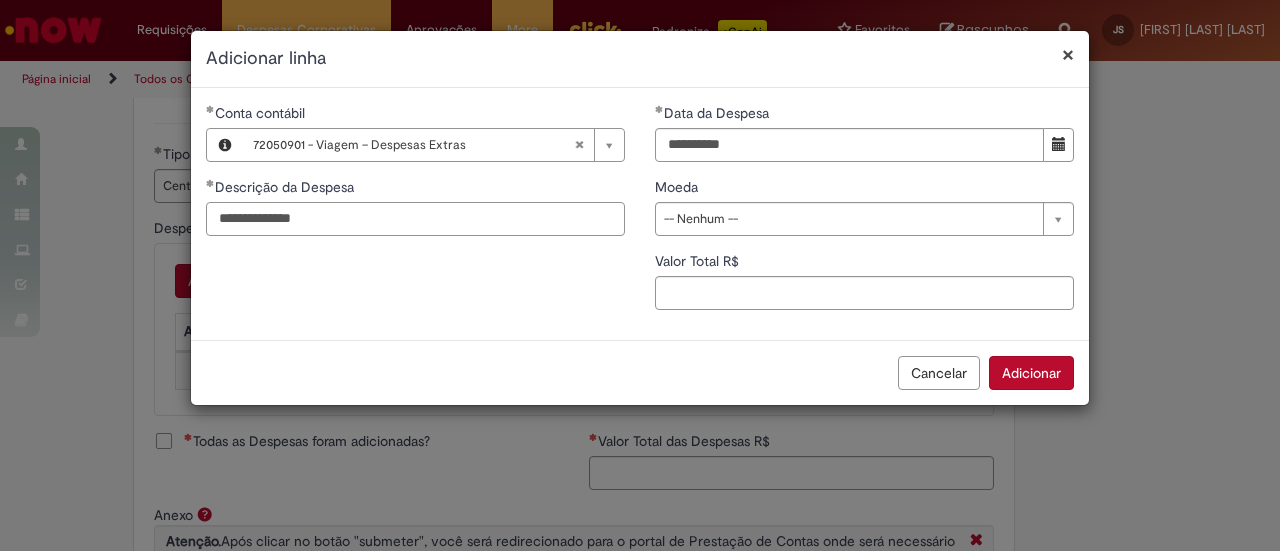 type on "**********" 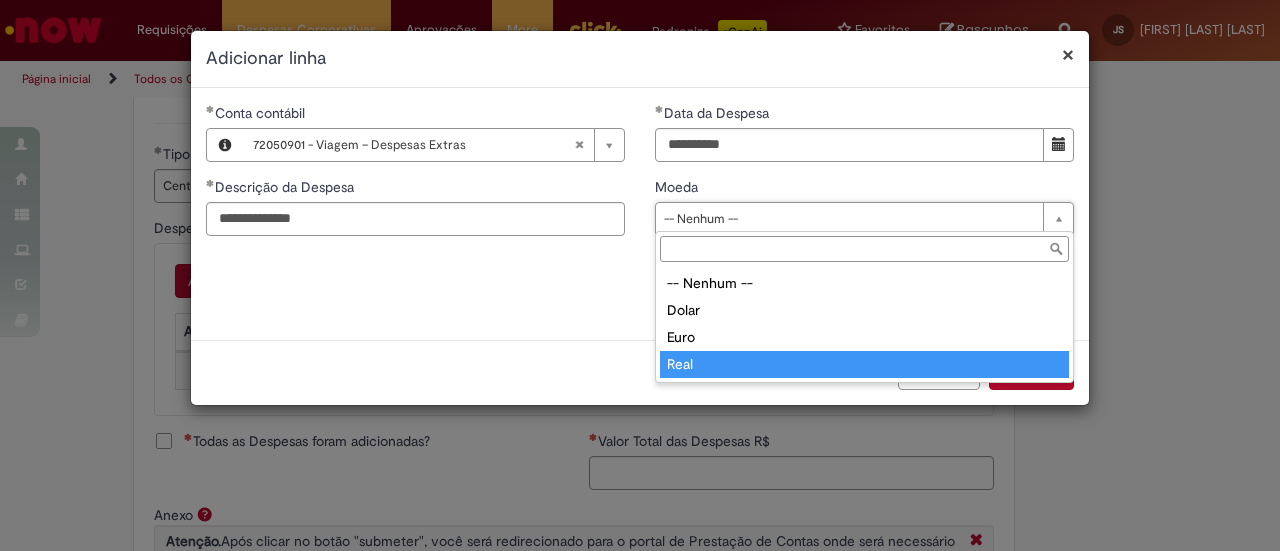 type on "****" 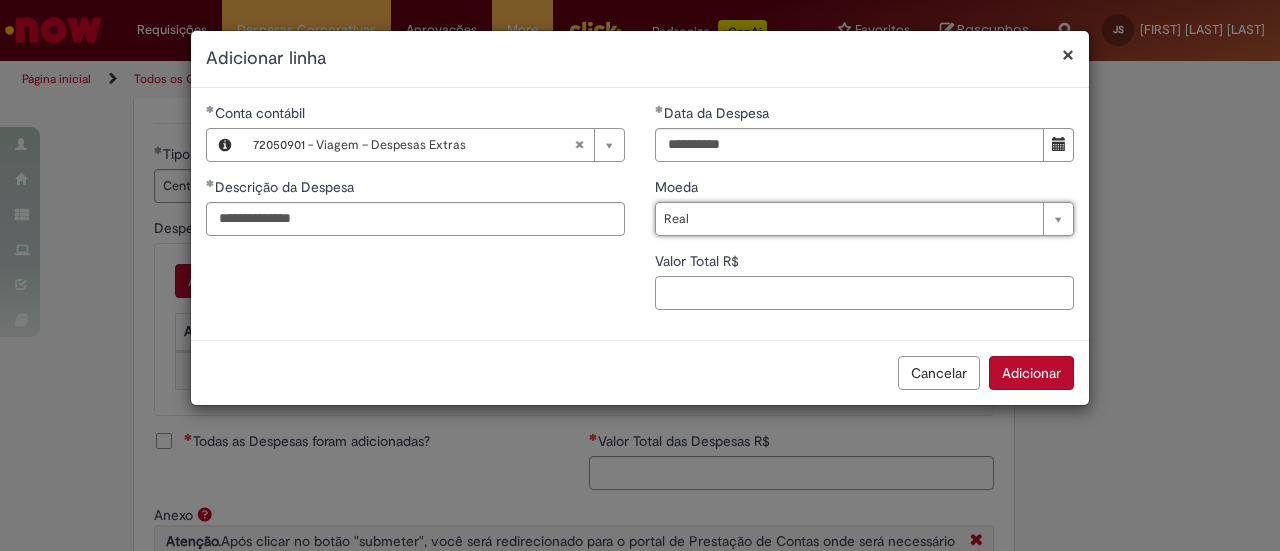 click on "Valor Total R$" at bounding box center (864, 293) 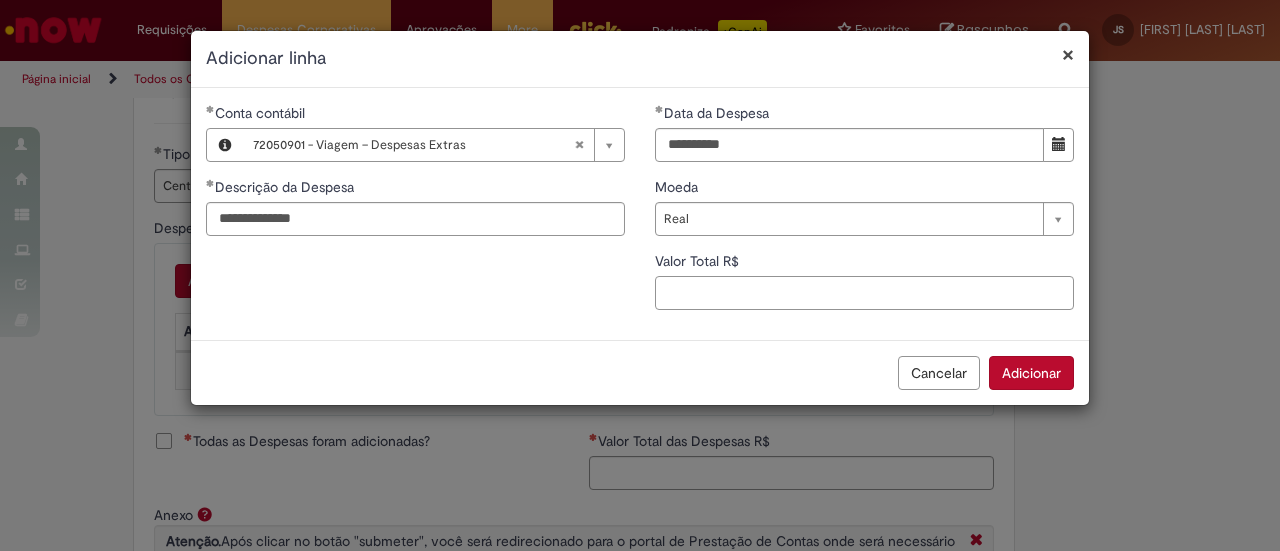 paste on "*****" 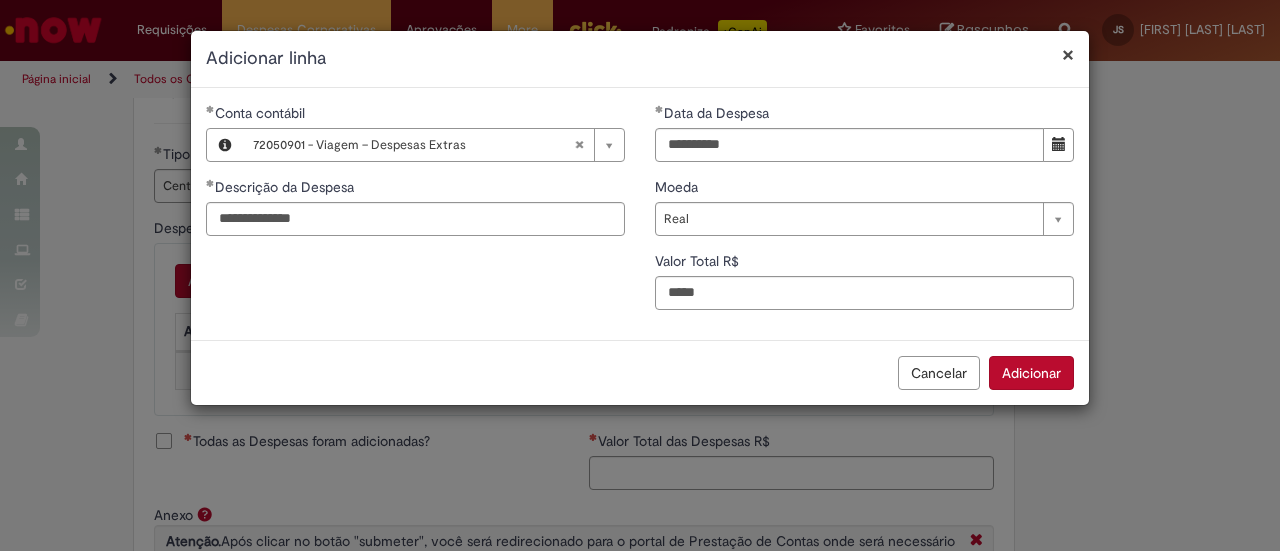 type on "*****" 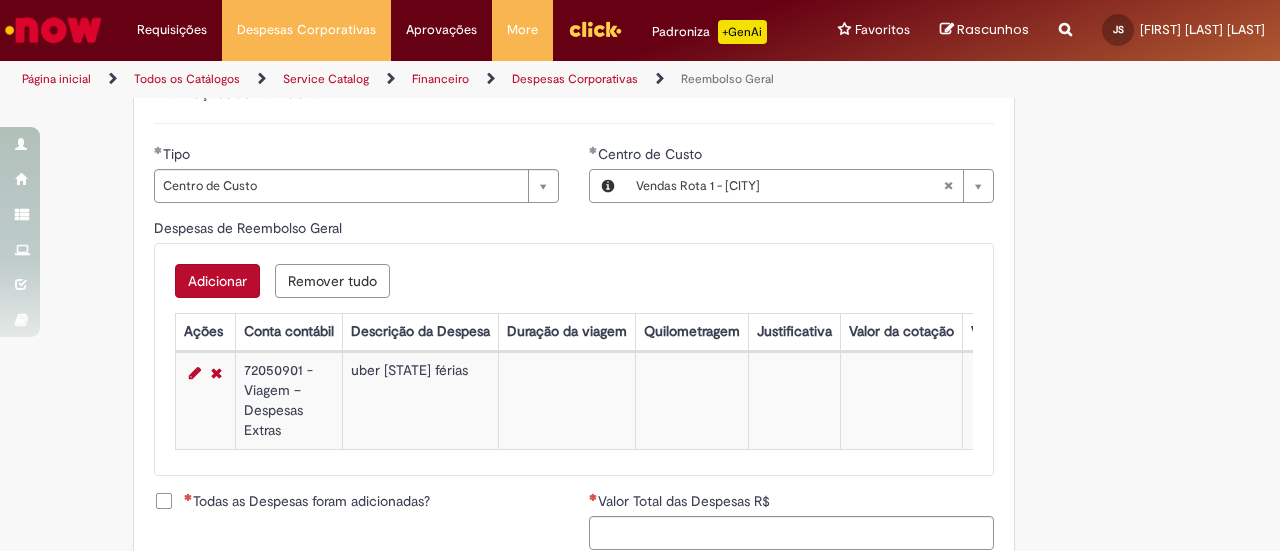 scroll, scrollTop: 964, scrollLeft: 0, axis: vertical 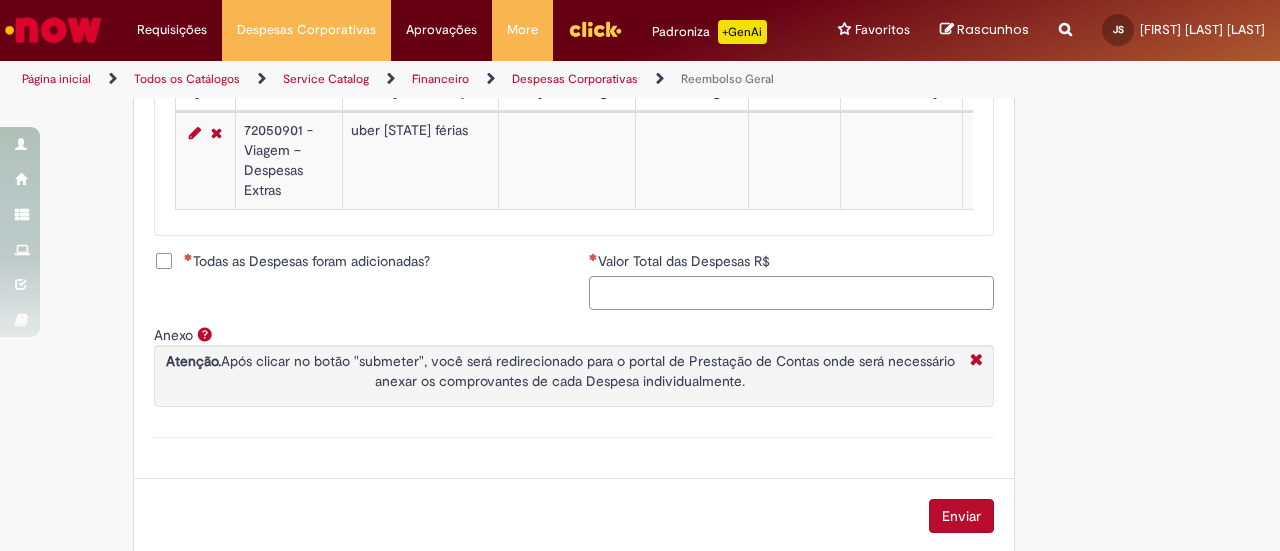 click on "Valor Total das Despesas R$" at bounding box center (791, 293) 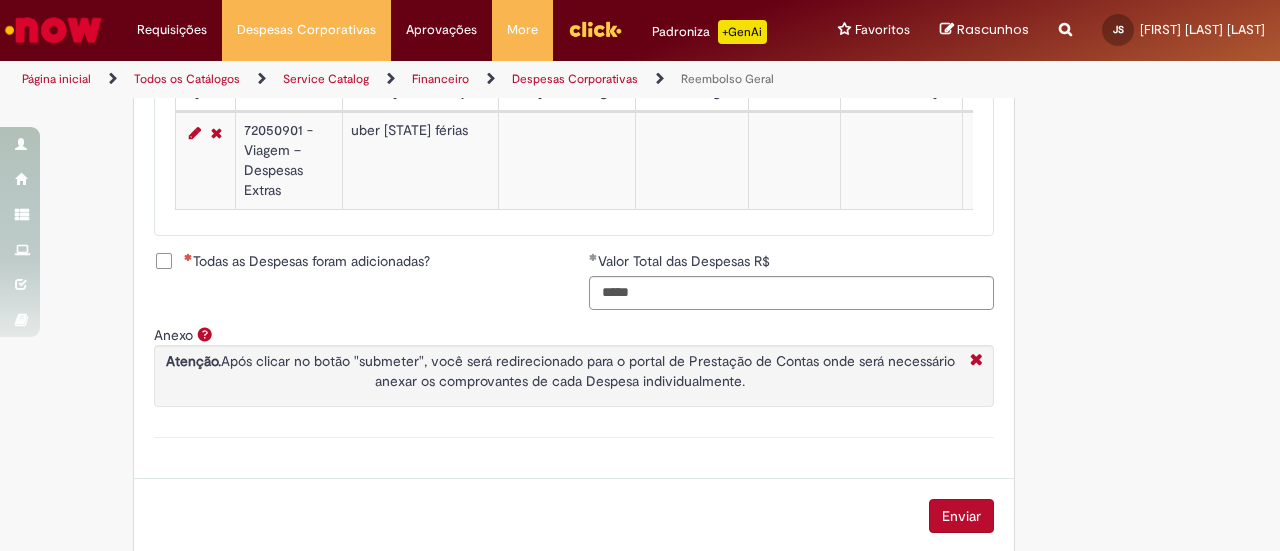 click on "Todas as Despesas foram adicionadas?" at bounding box center (292, 261) 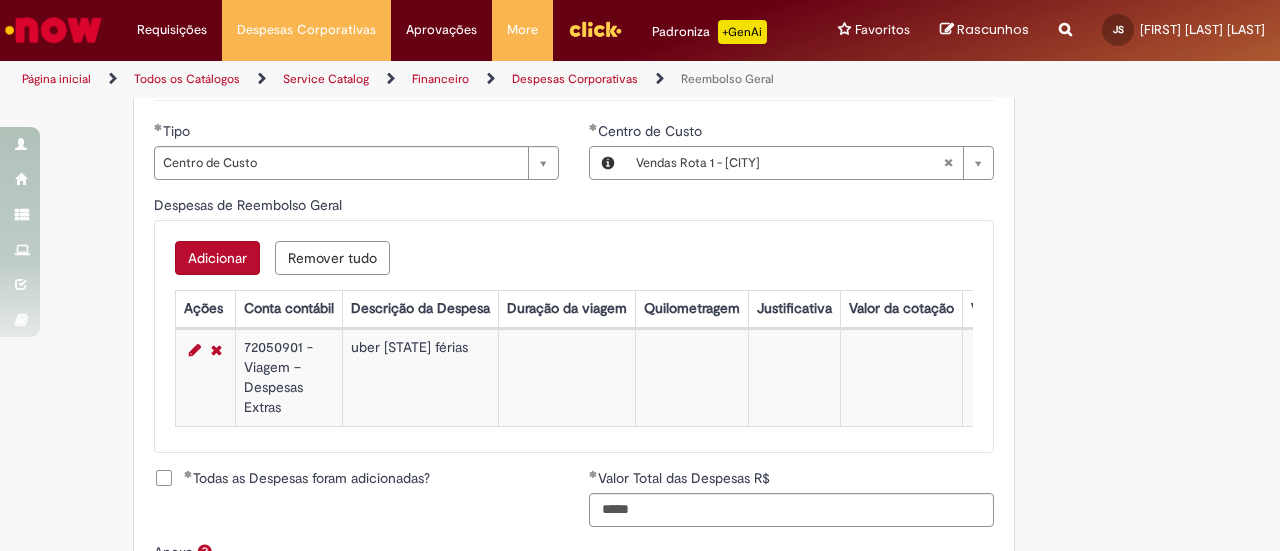 scroll, scrollTop: 740, scrollLeft: 0, axis: vertical 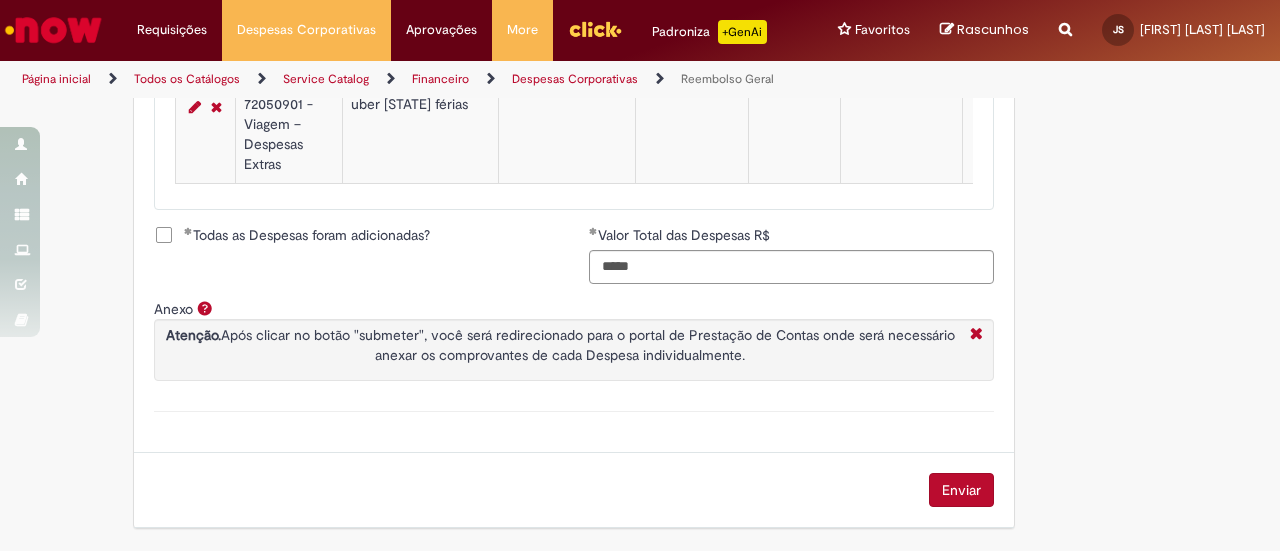 click on "Enviar" at bounding box center (961, 490) 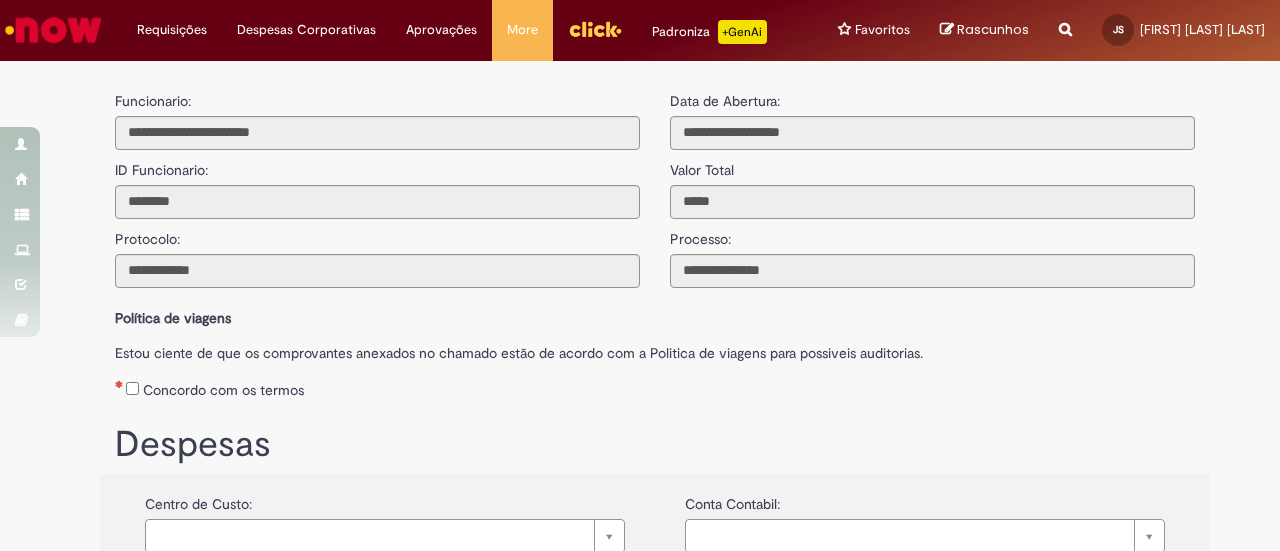 scroll, scrollTop: 0, scrollLeft: 0, axis: both 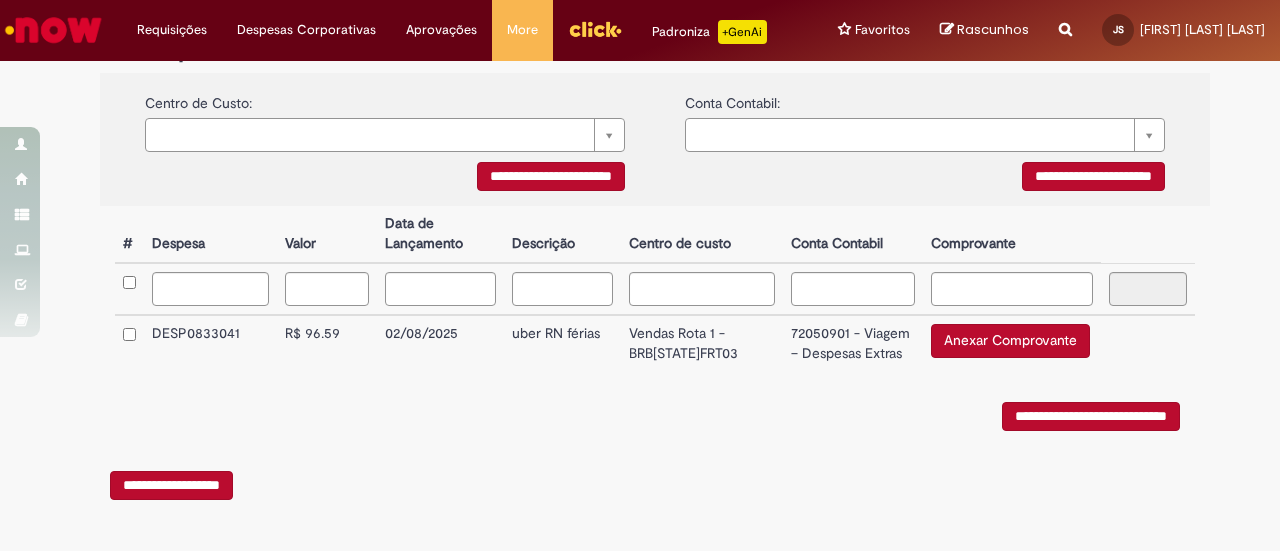 click on "Anexar Comprovante" at bounding box center (1010, 341) 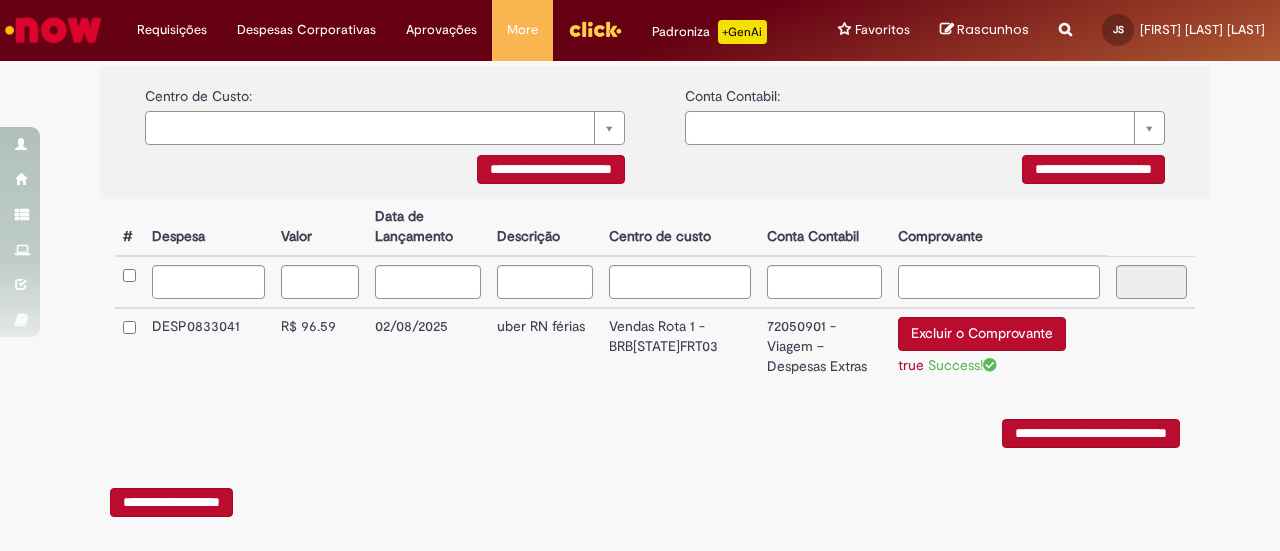 click on "**********" at bounding box center (1091, 433) 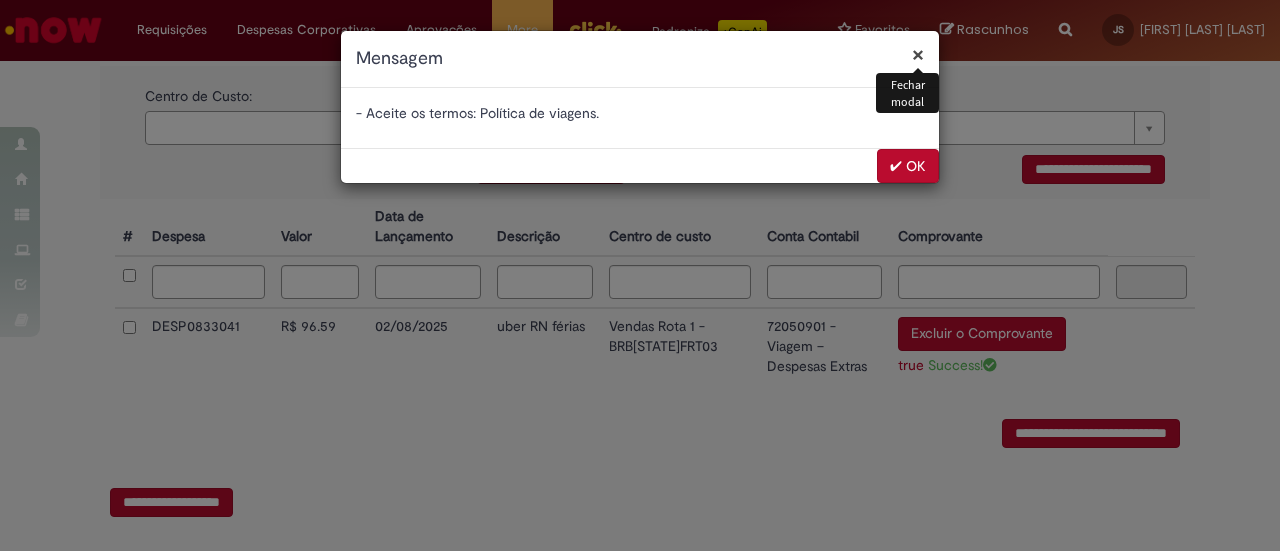 click on "✔ OK" at bounding box center [908, 166] 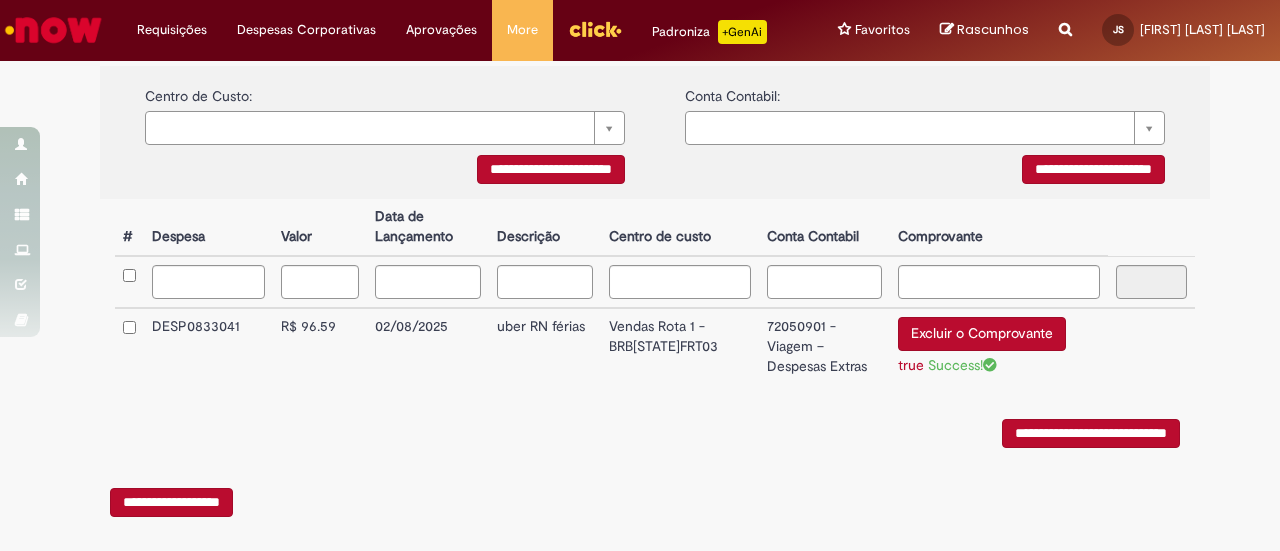 click on "**********" at bounding box center (1091, 433) 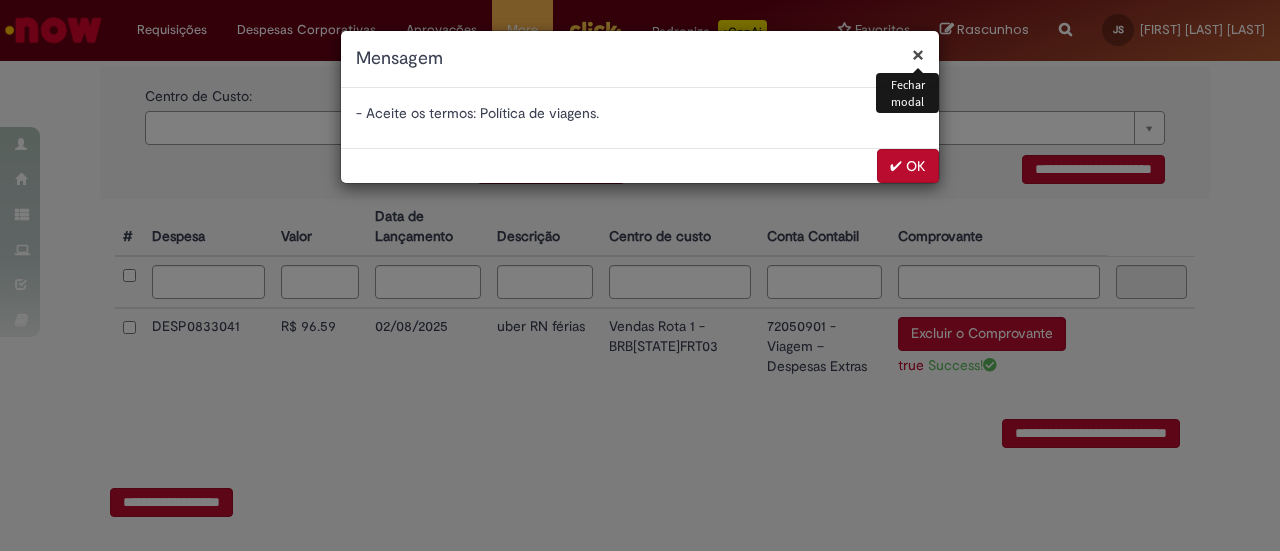 click on "✔ OK" at bounding box center [908, 166] 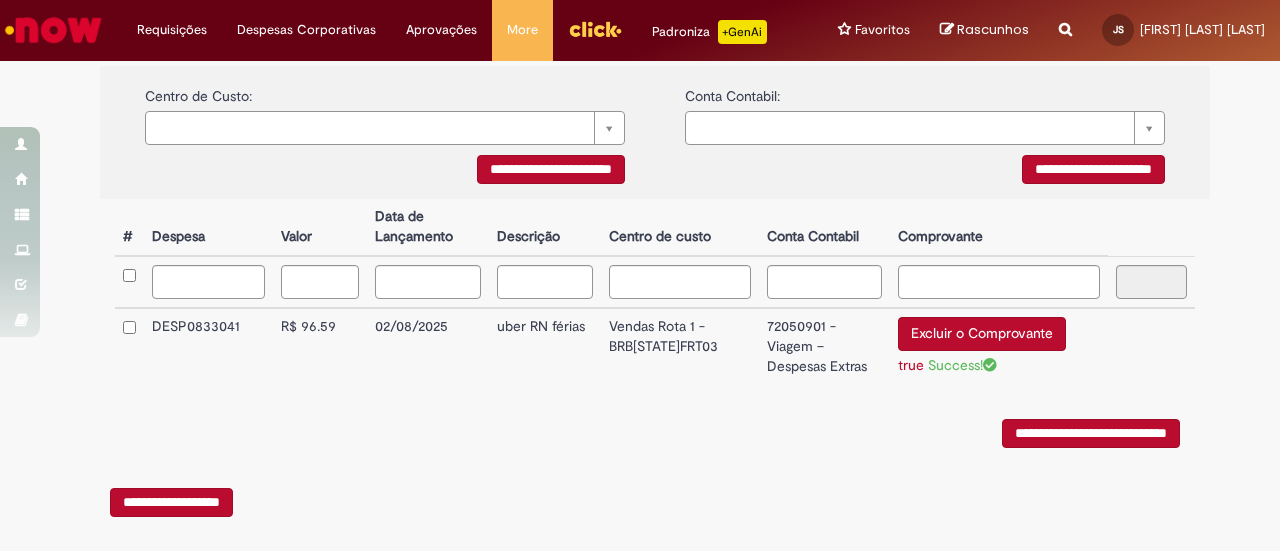 click on "**********" at bounding box center [1091, 433] 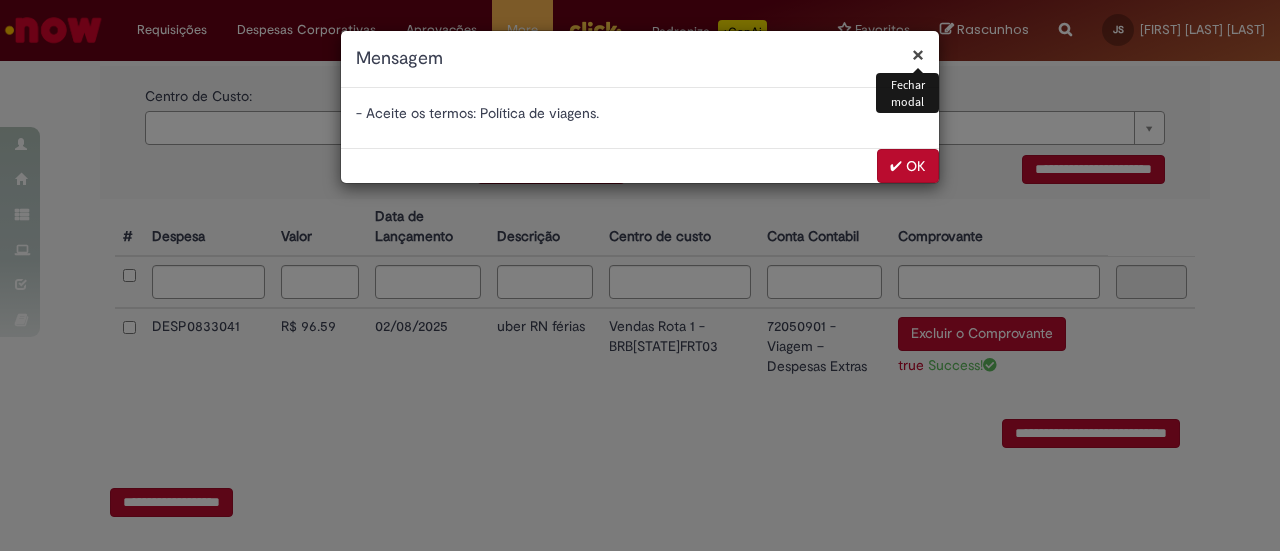 click on "✔ OK" at bounding box center [908, 166] 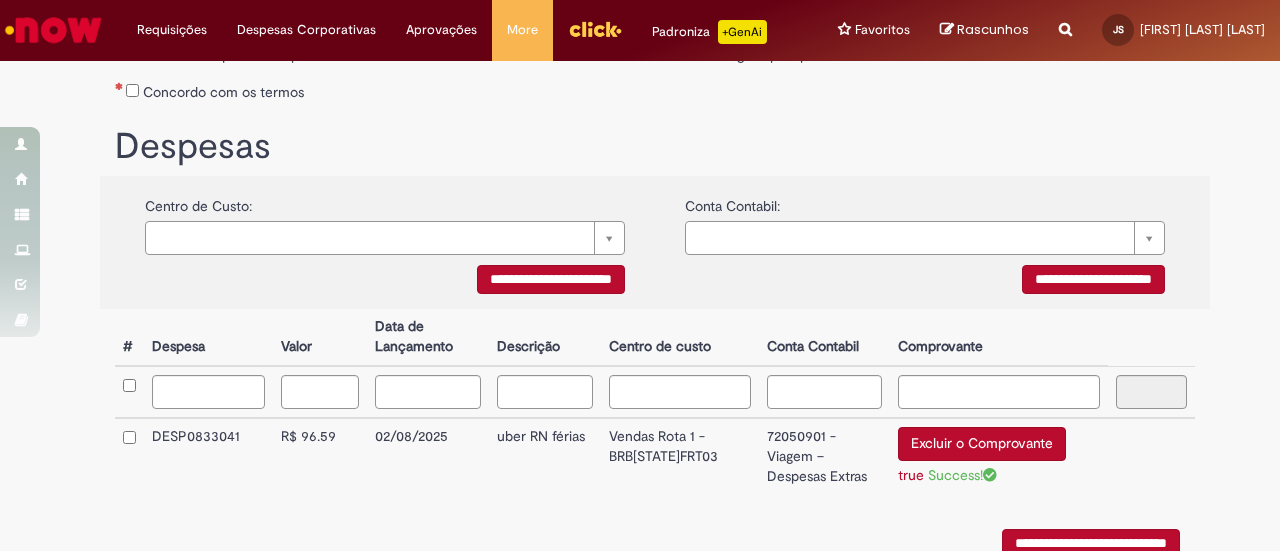 scroll, scrollTop: 431, scrollLeft: 0, axis: vertical 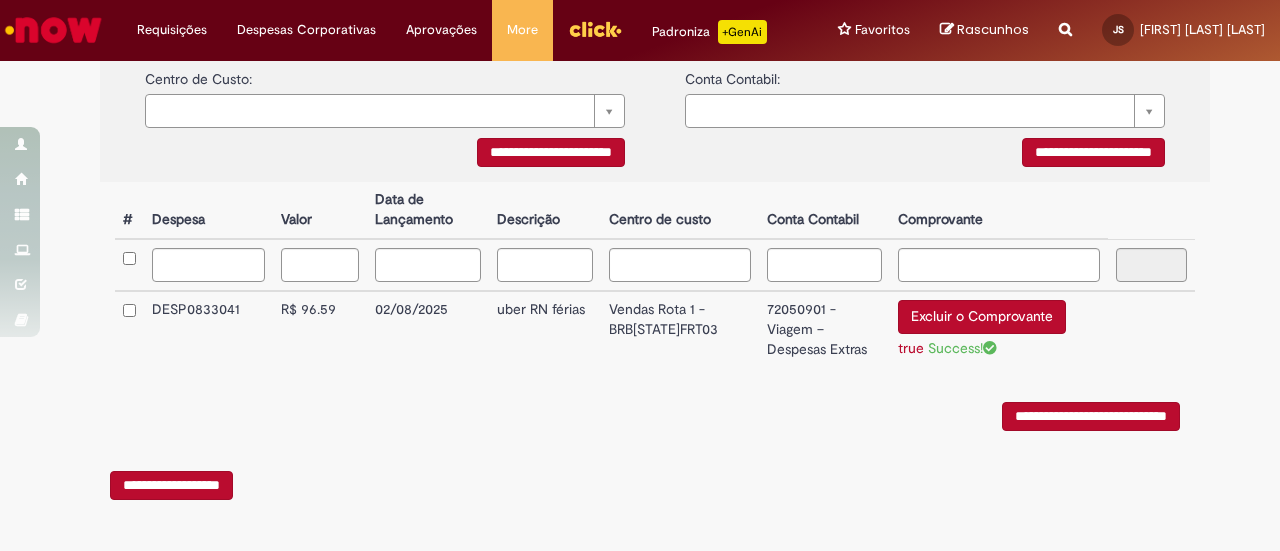 click on "**********" at bounding box center [1091, 416] 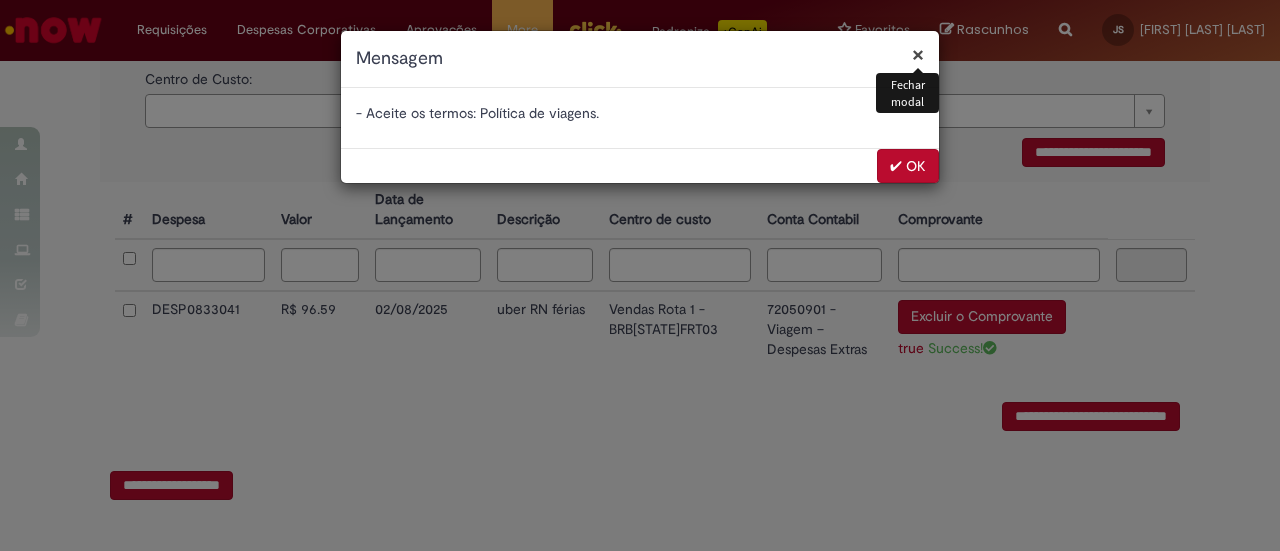 click on "✔ OK" at bounding box center [908, 166] 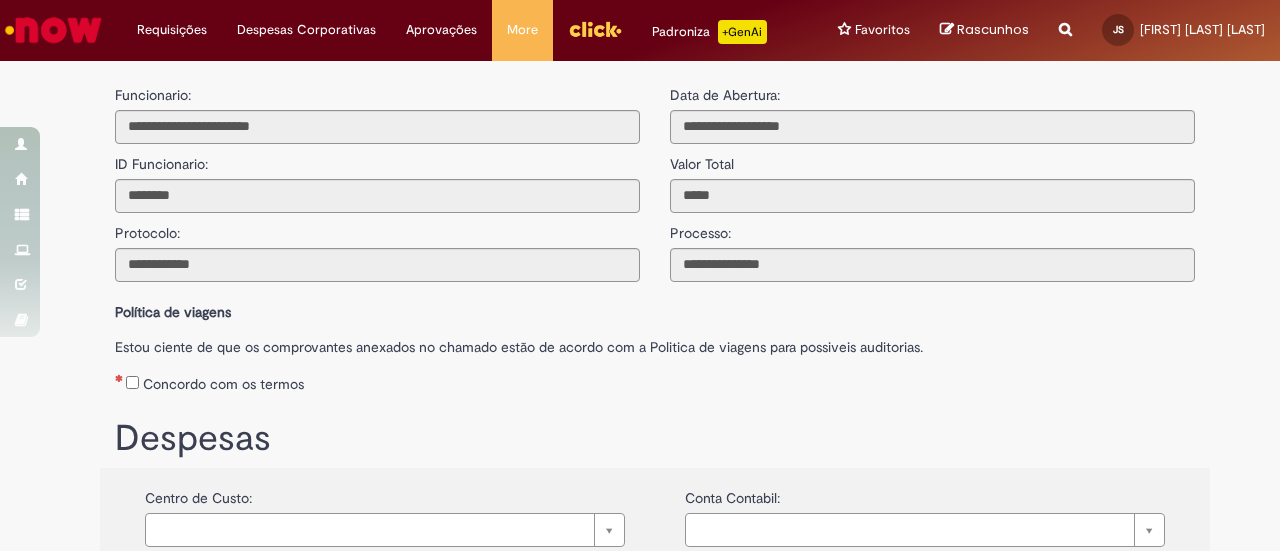 scroll, scrollTop: 0, scrollLeft: 0, axis: both 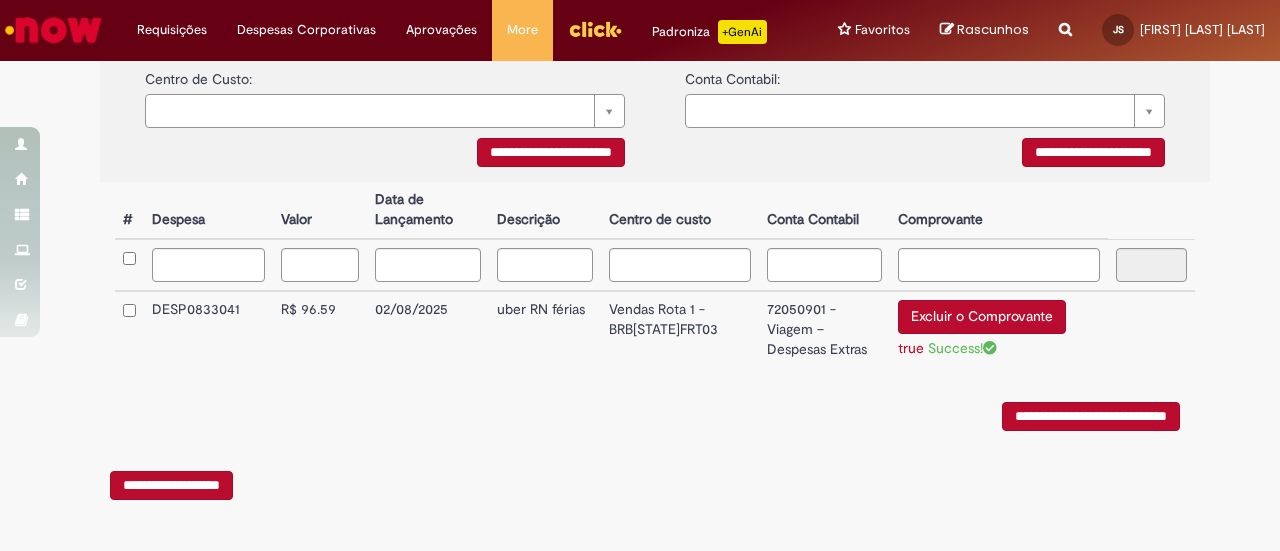 click on "**********" at bounding box center [1091, 416] 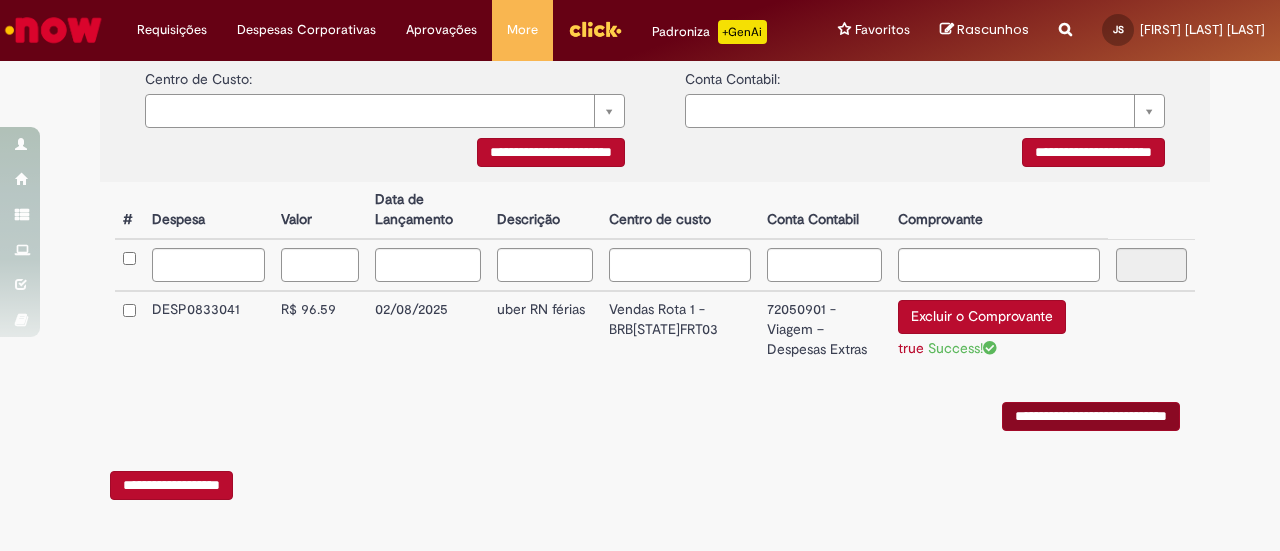 scroll, scrollTop: 0, scrollLeft: 0, axis: both 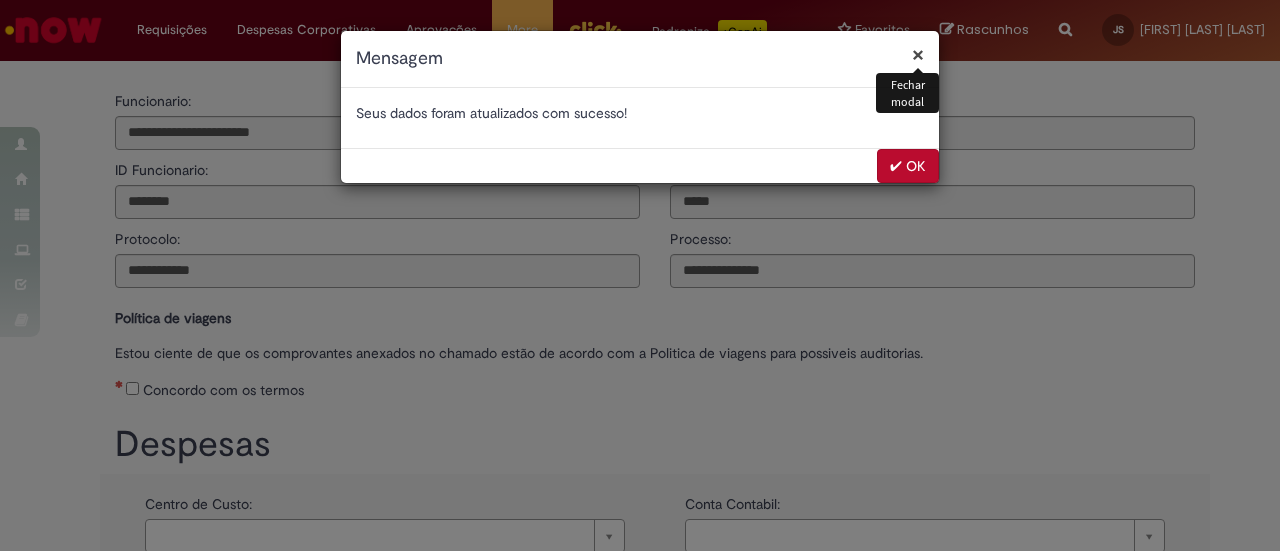 click on "✔ OK" at bounding box center (908, 166) 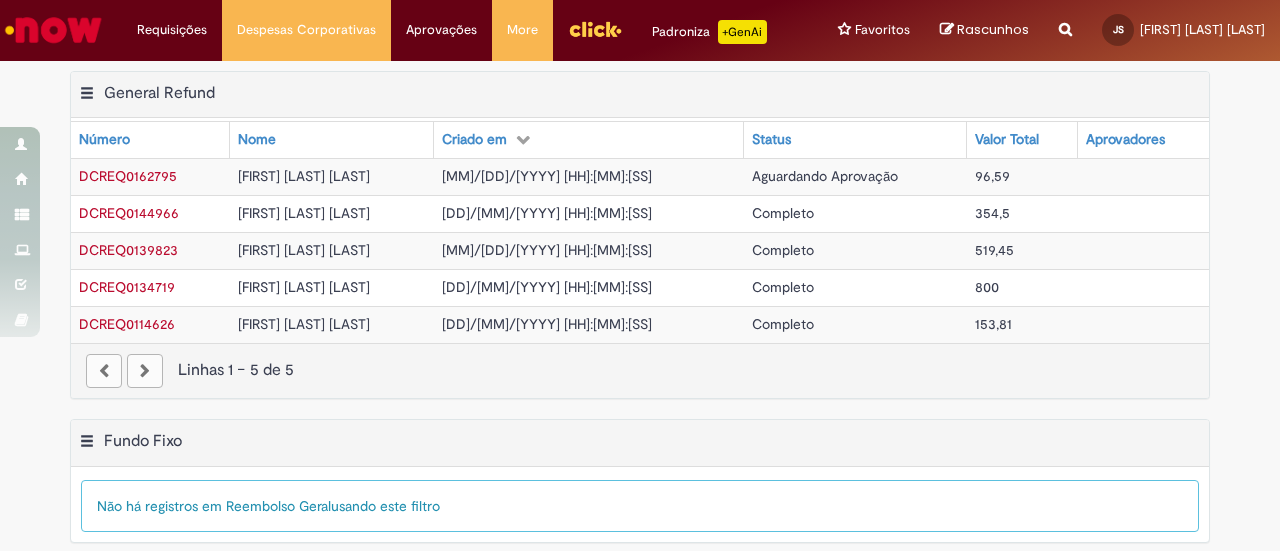 scroll, scrollTop: 0, scrollLeft: 0, axis: both 